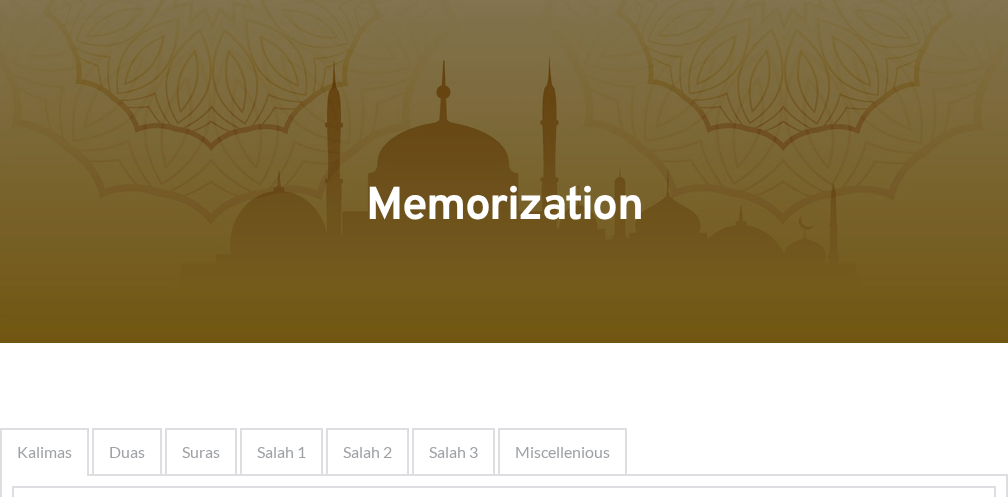 scroll, scrollTop: 0, scrollLeft: 0, axis: both 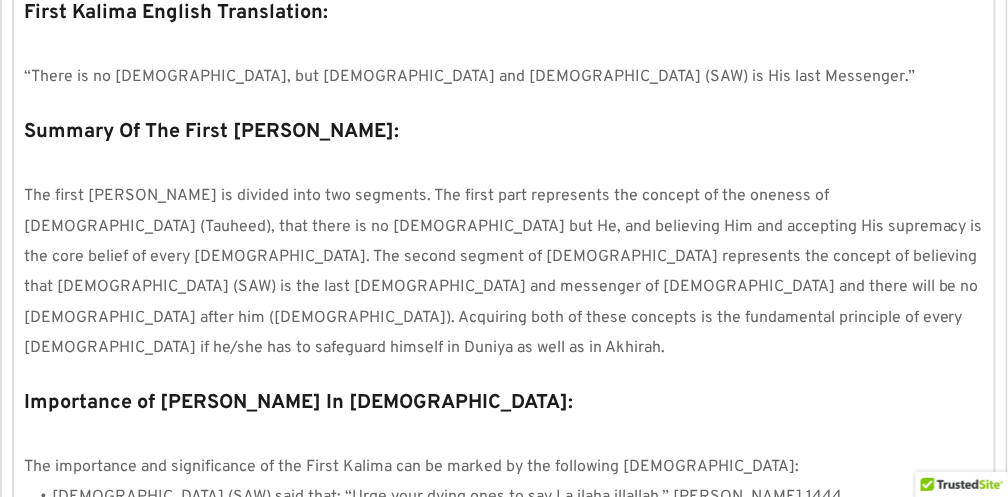 click at bounding box center [504, 437] 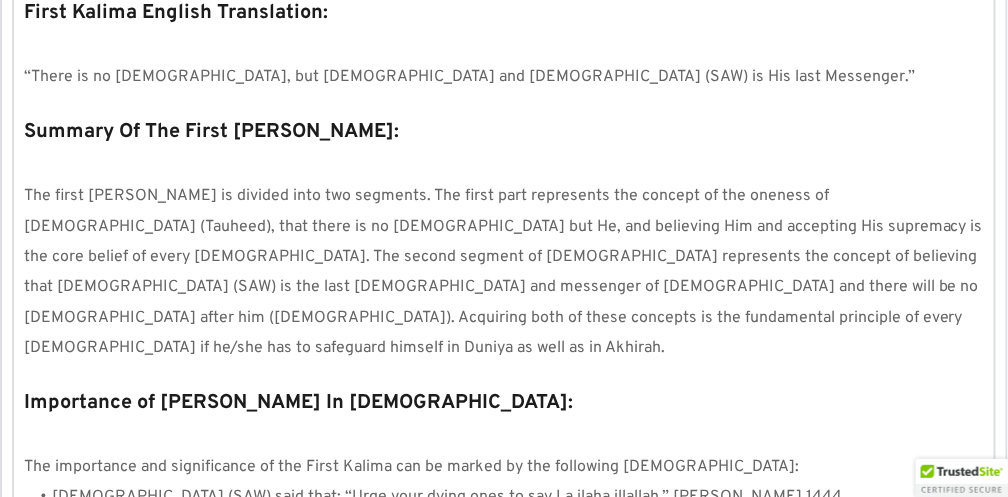 click at bounding box center (962, 478) 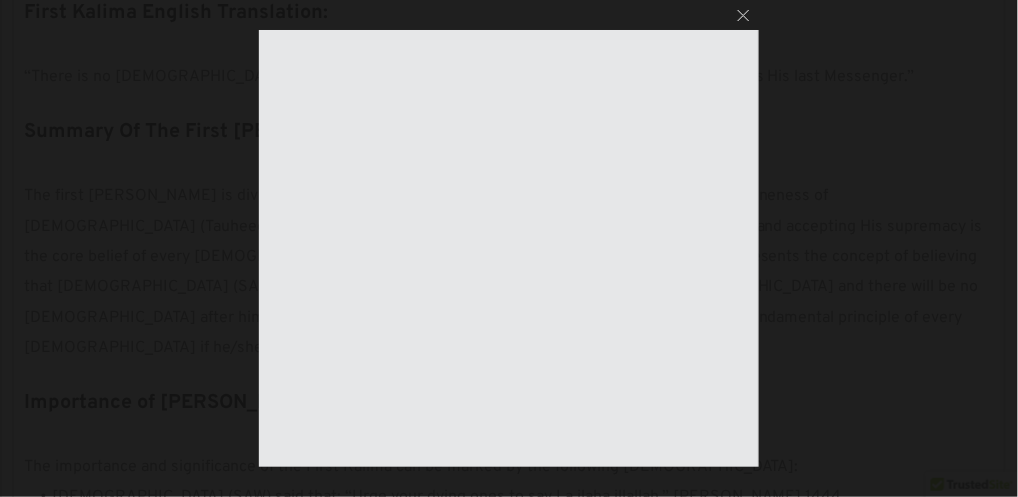 click at bounding box center (743, 15) 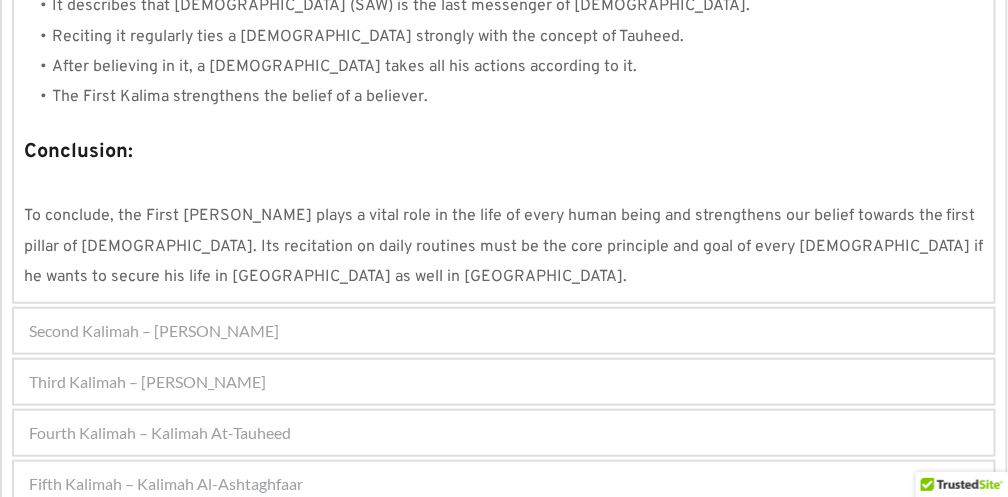 scroll, scrollTop: 2173, scrollLeft: 0, axis: vertical 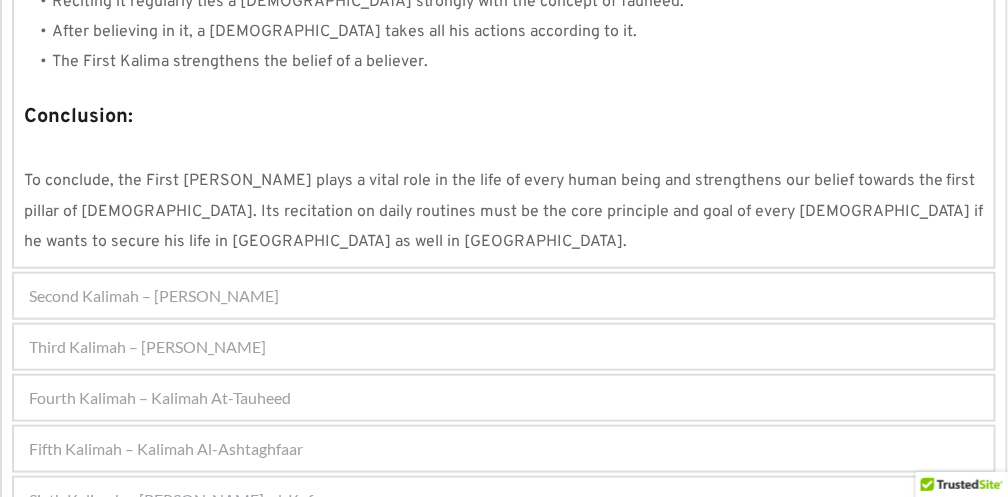 click on "[DEMOGRAPHIC_DATA] Institute Online, [GEOGRAPHIC_DATA]" at bounding box center (531, 651) 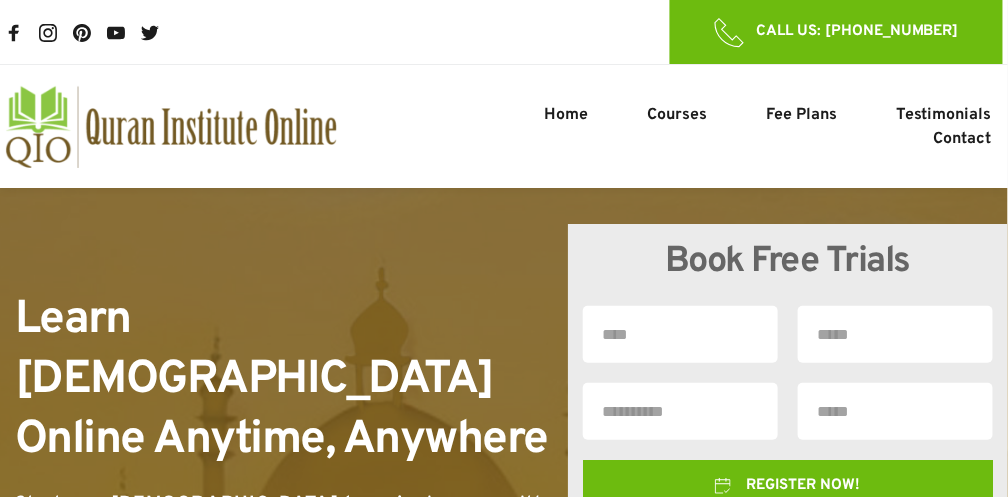 scroll, scrollTop: 211, scrollLeft: 0, axis: vertical 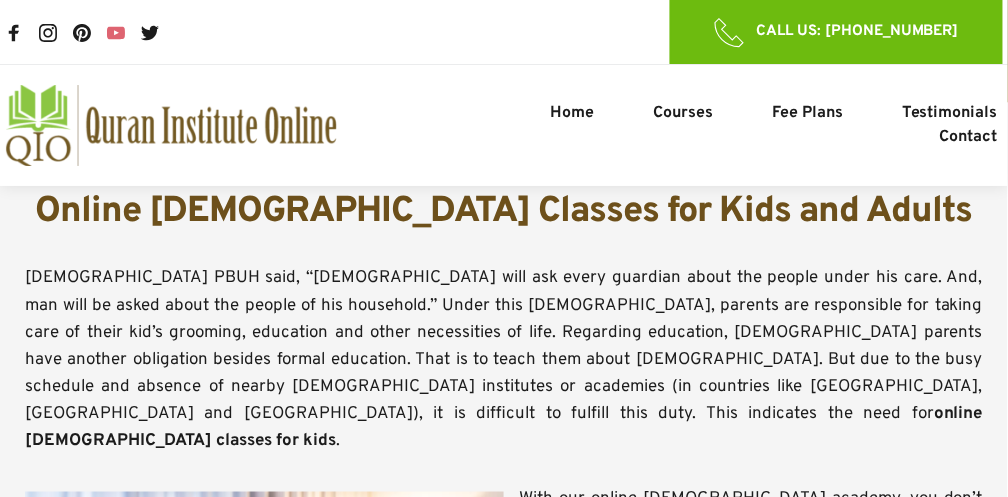click 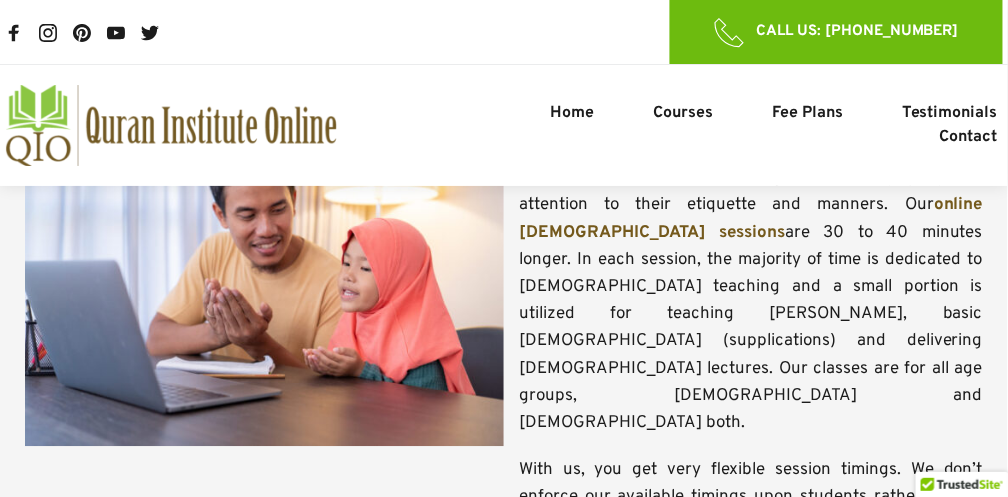 scroll, scrollTop: 1093, scrollLeft: 0, axis: vertical 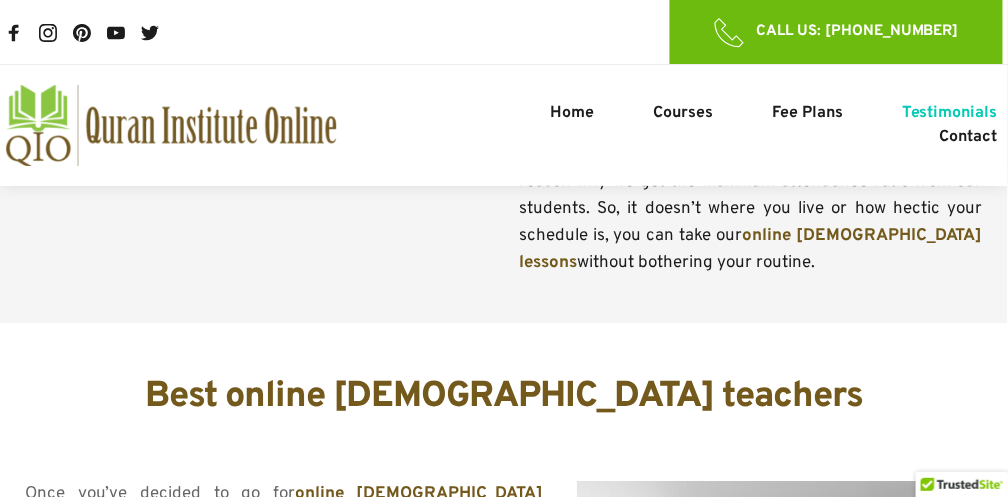 click on "Testimonials" at bounding box center (950, 113) 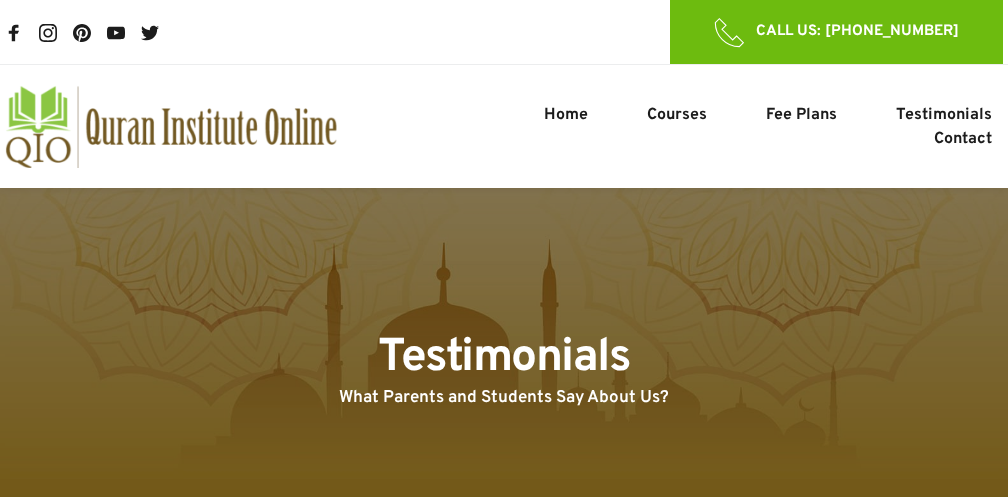scroll, scrollTop: 0, scrollLeft: 0, axis: both 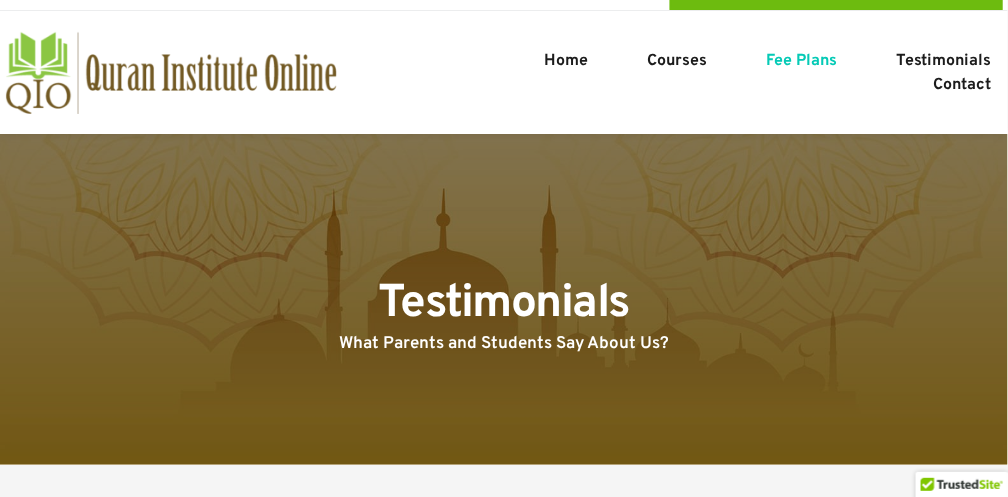 click on "Fee Plans" at bounding box center (801, 61) 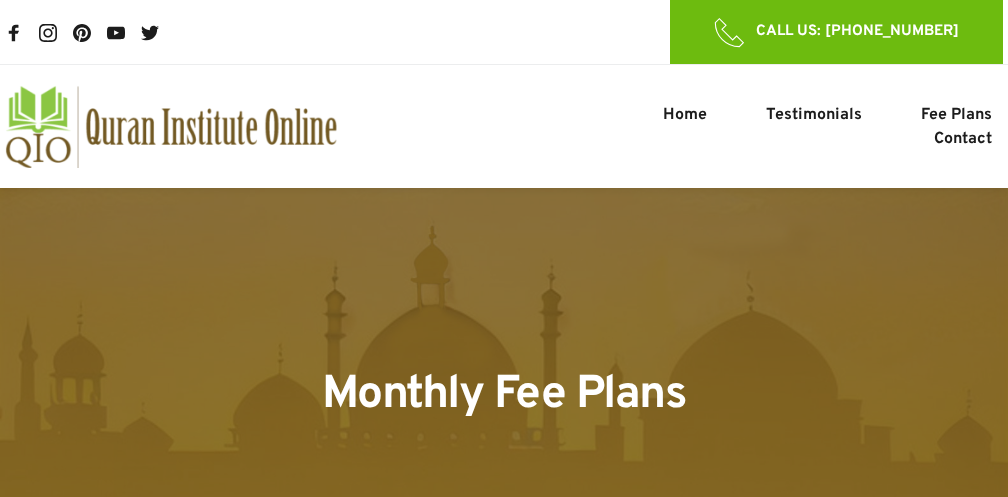 scroll, scrollTop: 0, scrollLeft: 0, axis: both 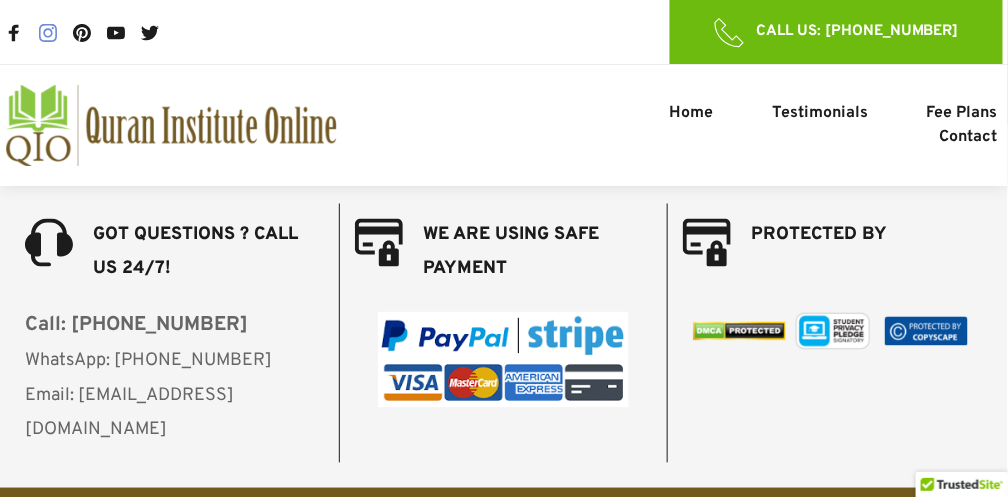 click 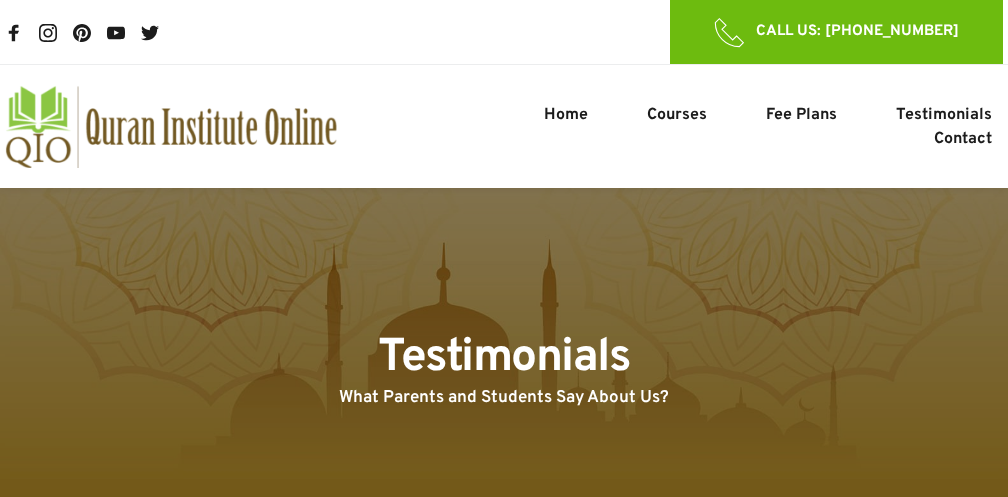 scroll, scrollTop: 54, scrollLeft: 0, axis: vertical 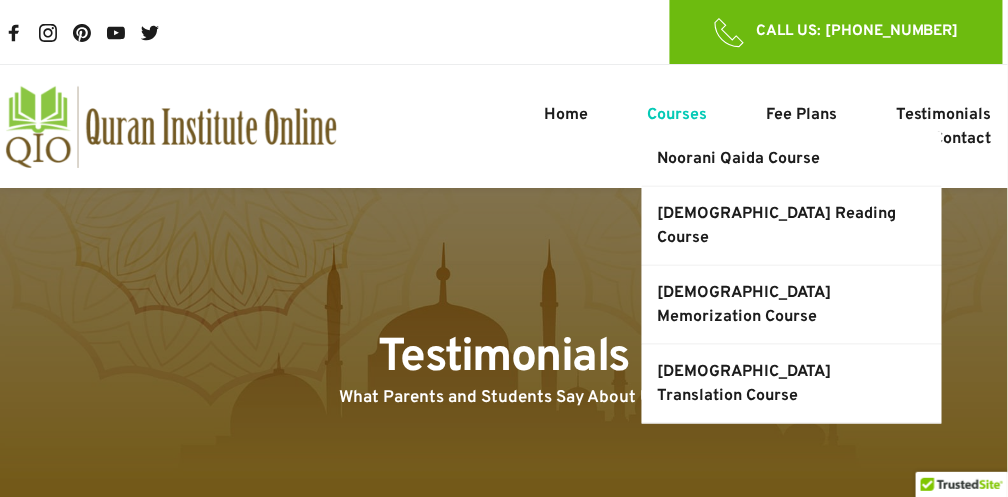 click on "Courses" at bounding box center (677, 115) 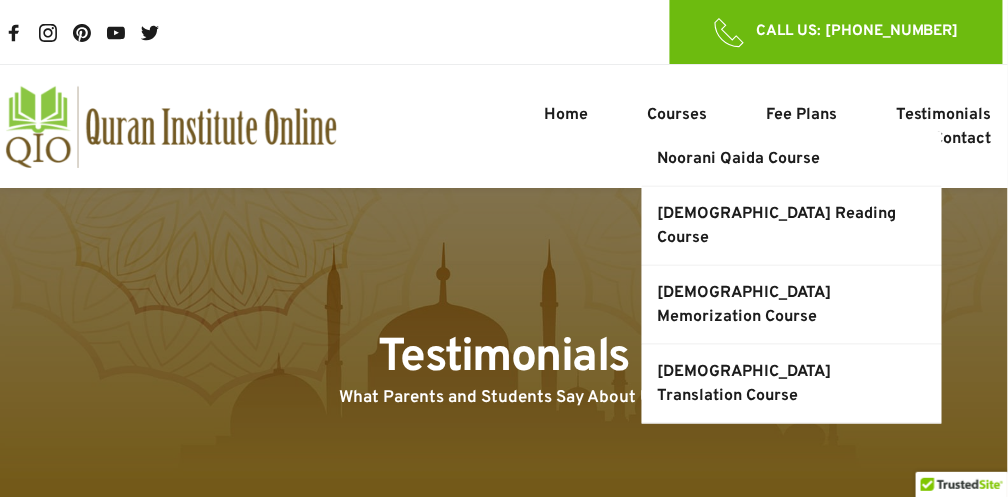 click on "Noorani Qaida Course" at bounding box center [738, 158] 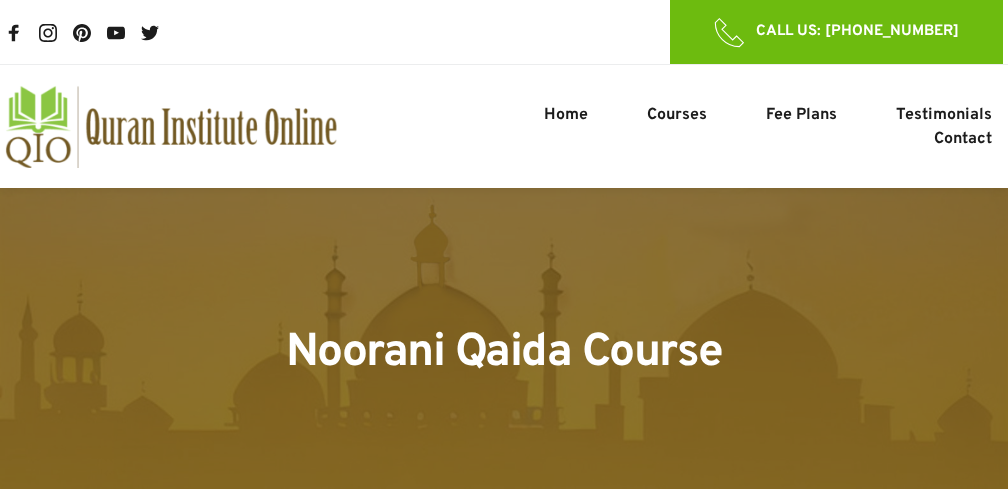 scroll, scrollTop: 0, scrollLeft: 0, axis: both 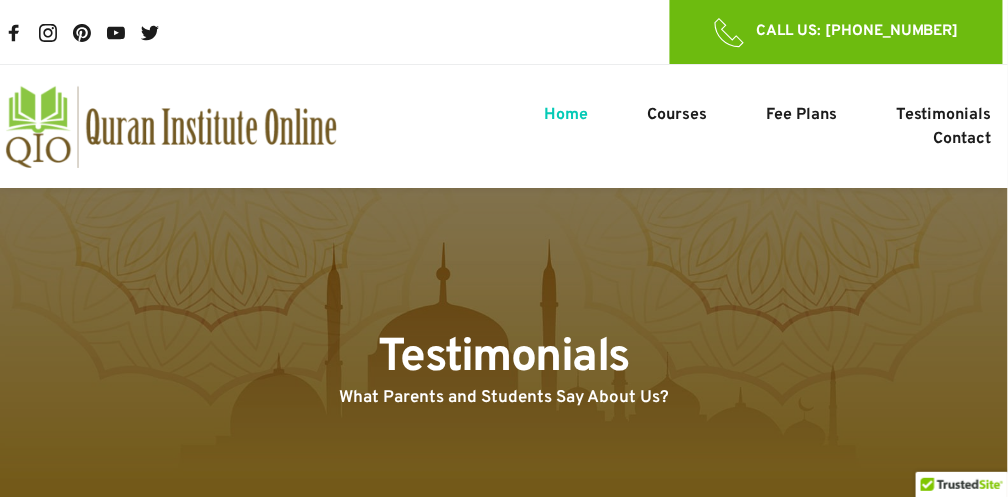 click on "Home" at bounding box center (566, 115) 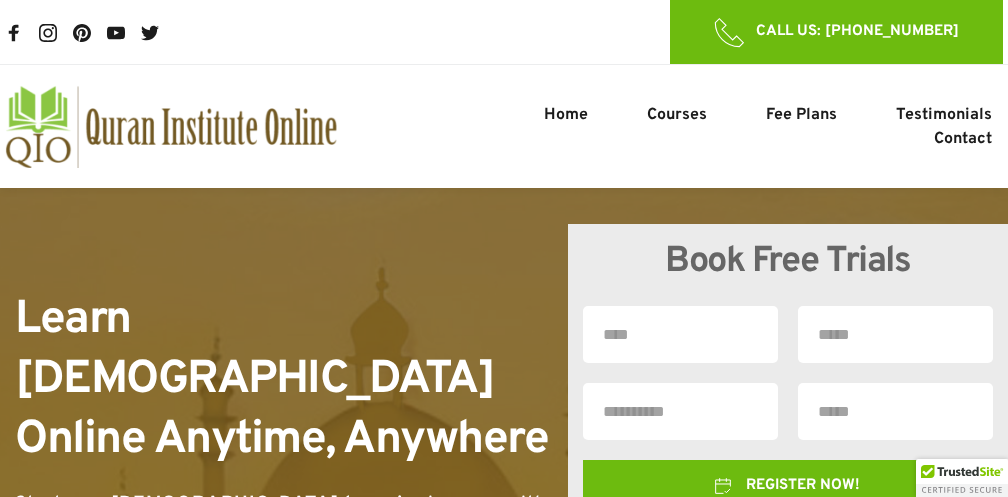 scroll, scrollTop: 0, scrollLeft: 0, axis: both 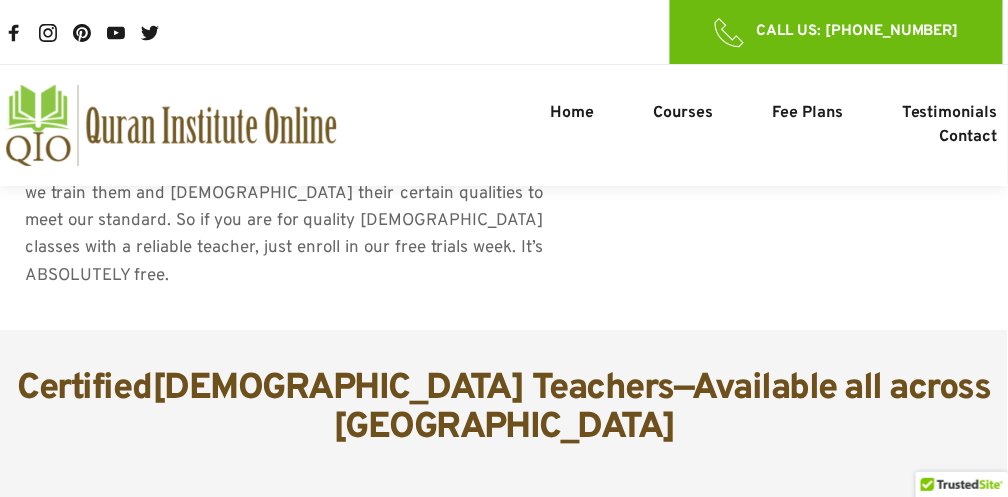 drag, startPoint x: 537, startPoint y: 309, endPoint x: 744, endPoint y: 284, distance: 208.5042 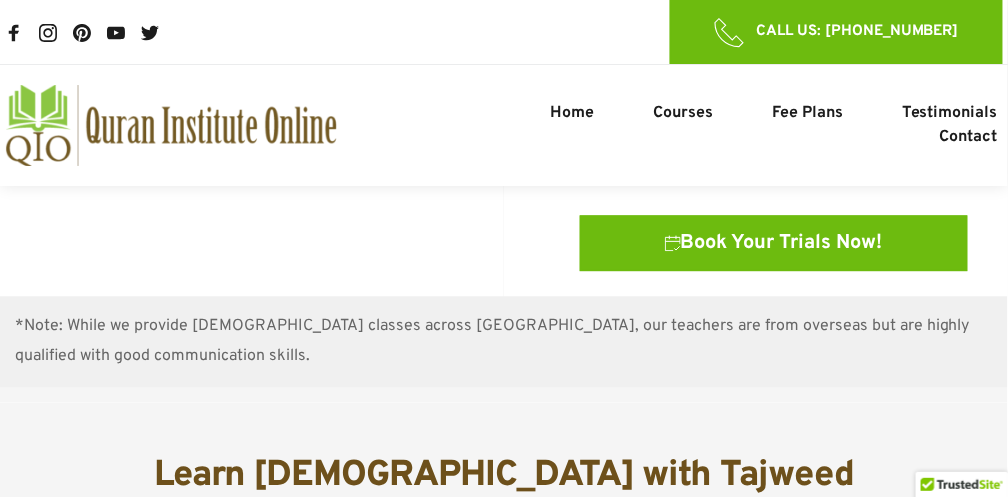 scroll, scrollTop: 2977, scrollLeft: 0, axis: vertical 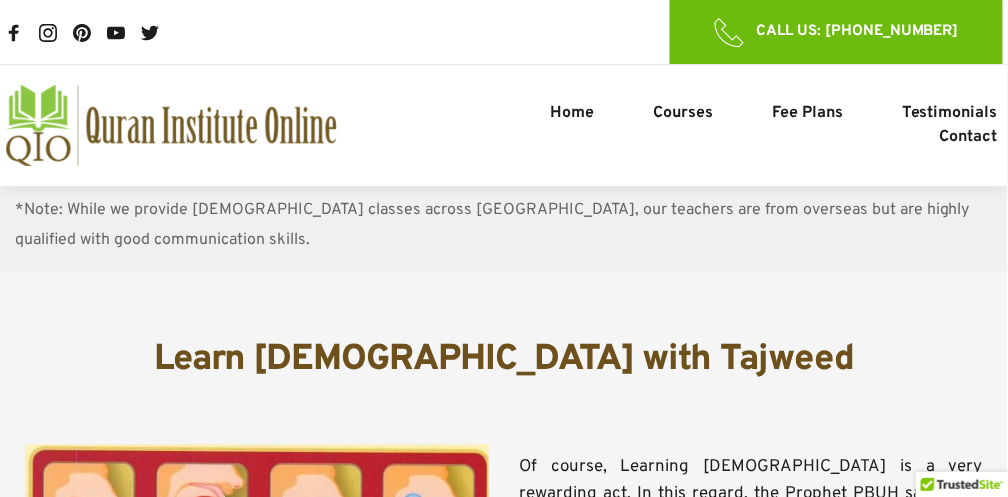 click at bounding box center [257, 709] 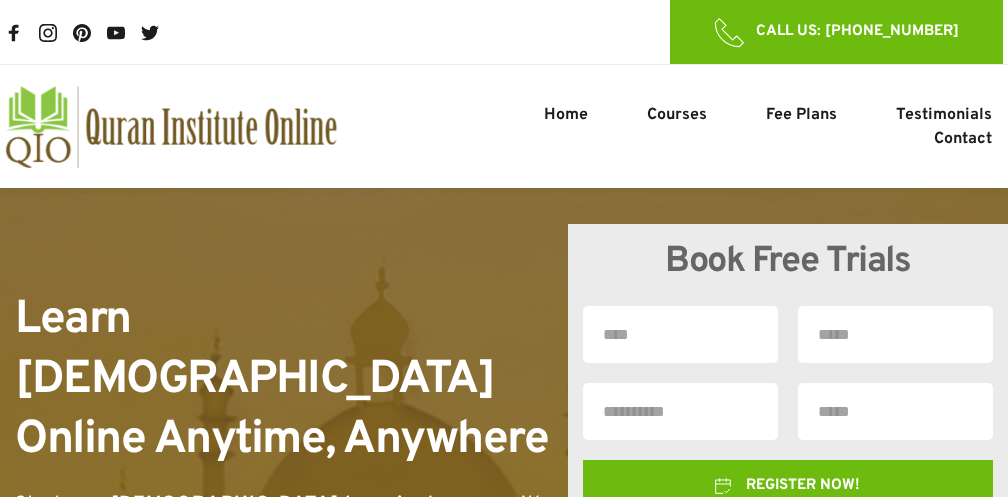 scroll, scrollTop: 2889, scrollLeft: 0, axis: vertical 